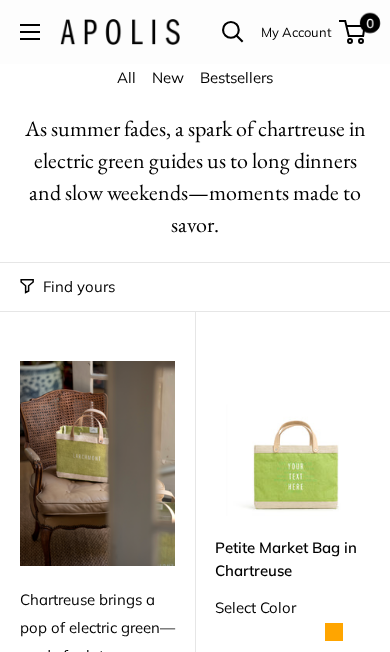 scroll, scrollTop: 0, scrollLeft: 0, axis: both 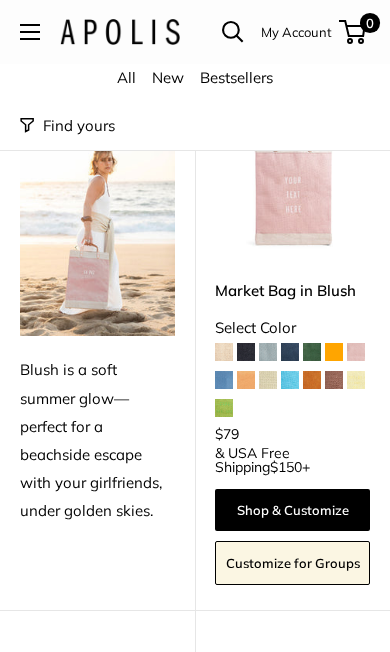 click at bounding box center (224, 380) 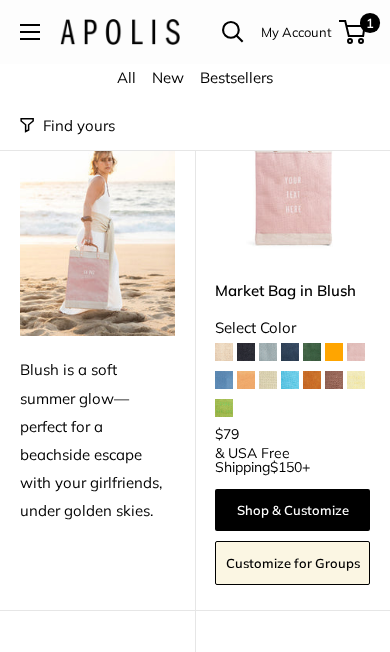 click at bounding box center (30, 32) 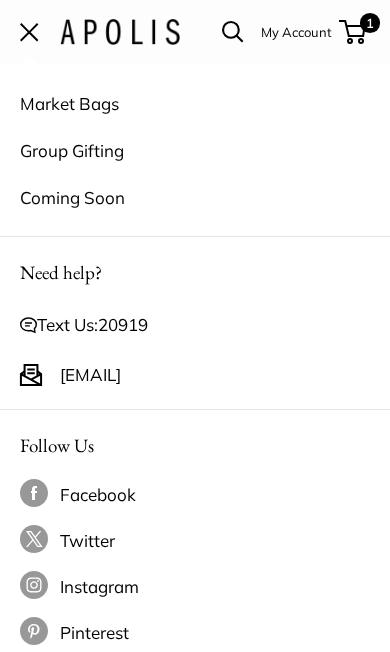 click on "Market Bags" at bounding box center (195, 103) 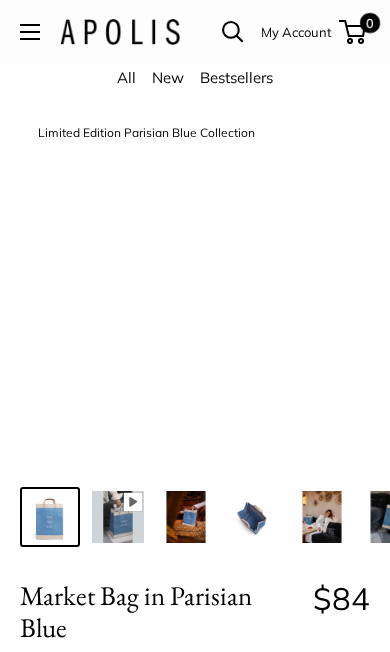 scroll, scrollTop: 0, scrollLeft: 0, axis: both 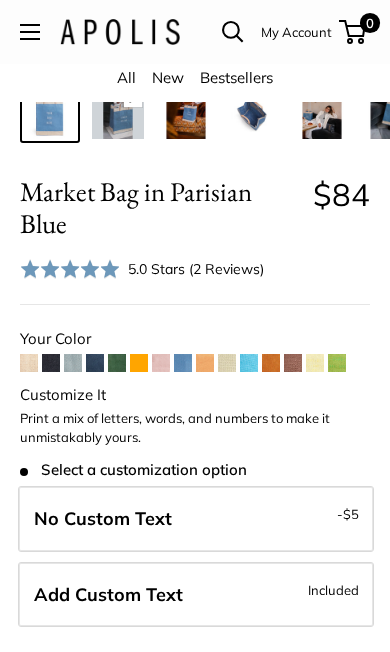 click on "Included" at bounding box center [333, 590] 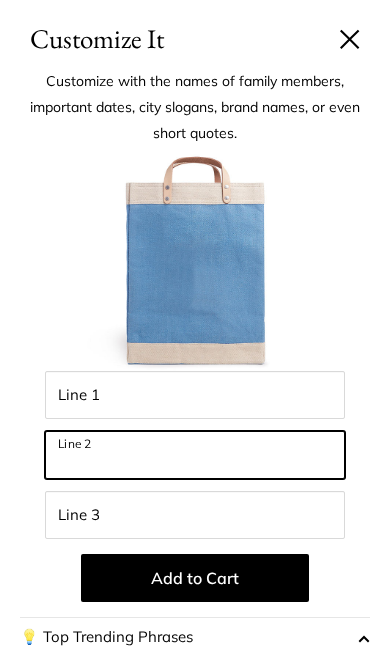 click on "Line 2" at bounding box center (195, 455) 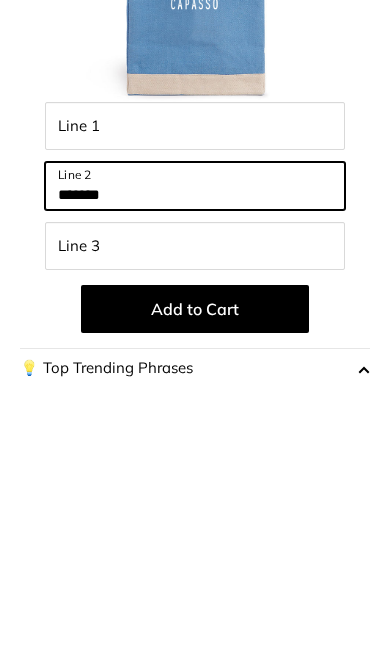 type on "*******" 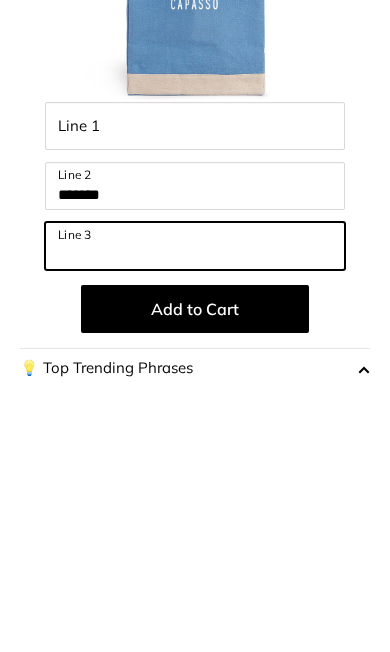 click on "Line 3" at bounding box center [195, 515] 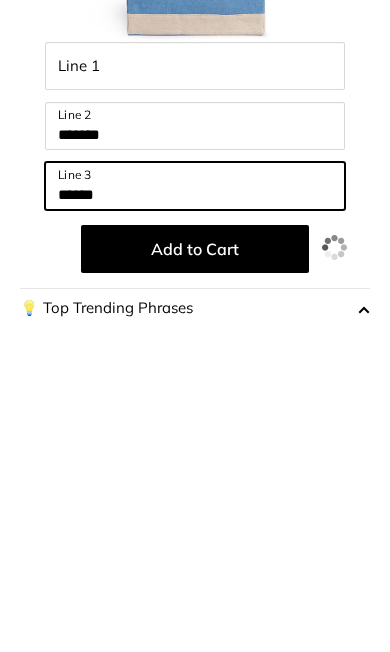 type on "******" 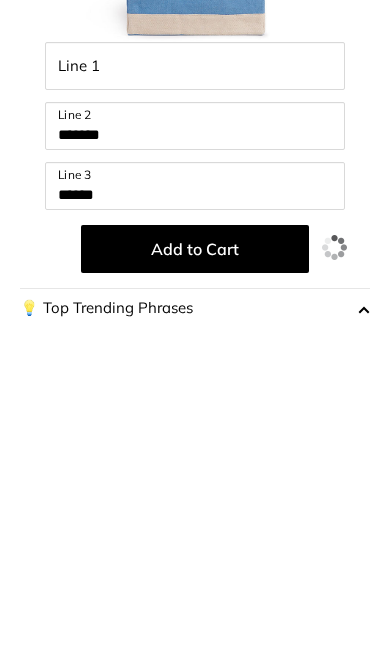 click on "Add to Cart" at bounding box center [195, 578] 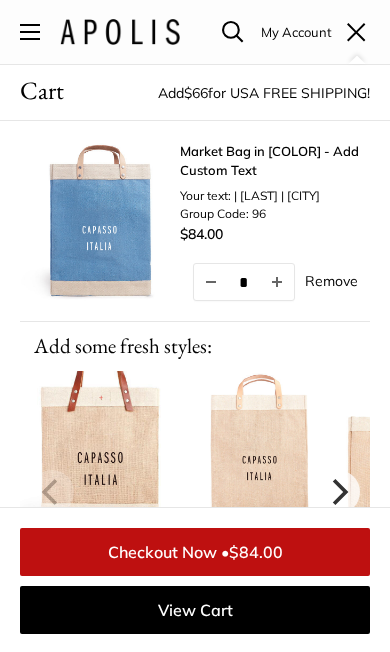 scroll, scrollTop: 733, scrollLeft: 0, axis: vertical 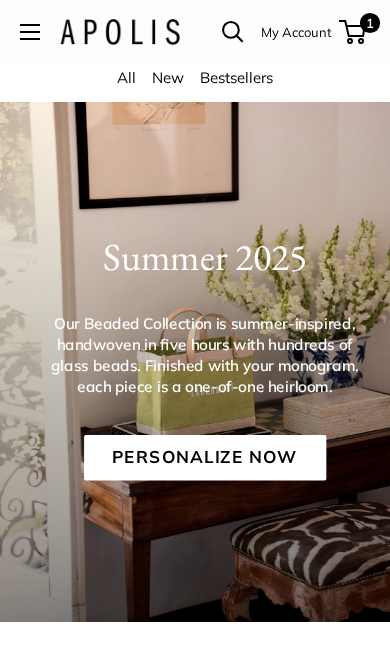 click on "All" at bounding box center [126, 77] 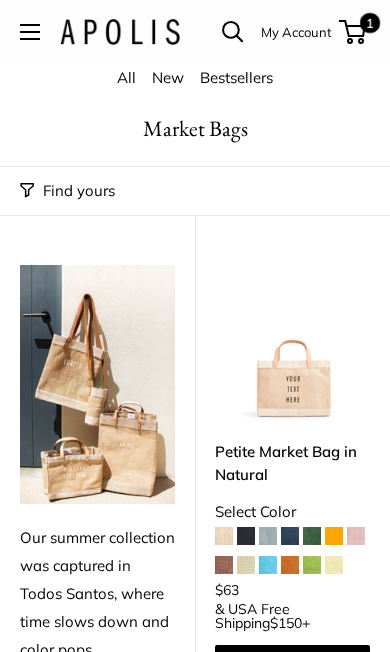 scroll, scrollTop: 0, scrollLeft: 0, axis: both 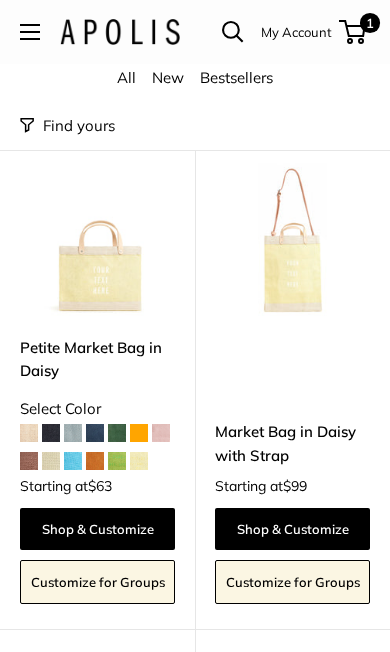 click at bounding box center (161, 433) 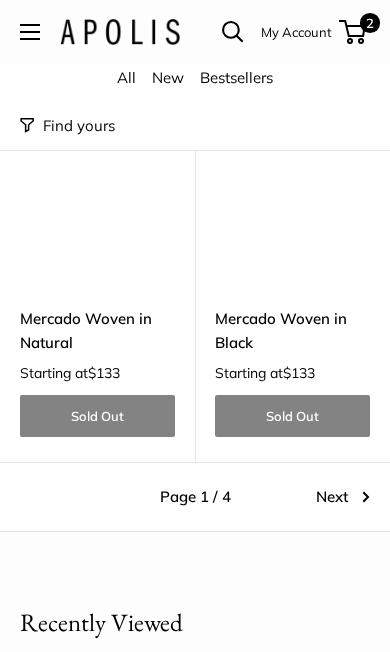 scroll, scrollTop: 11848, scrollLeft: 0, axis: vertical 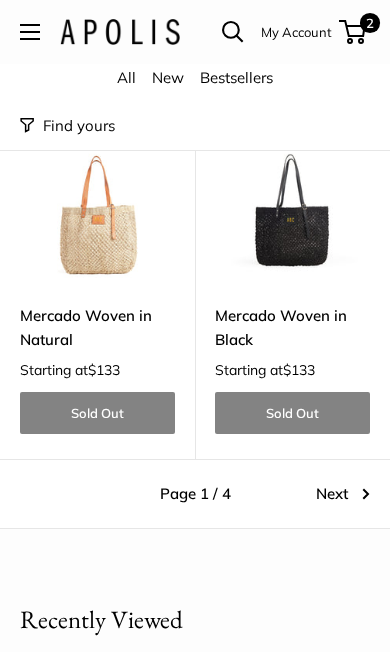 click on "Next" at bounding box center (343, 494) 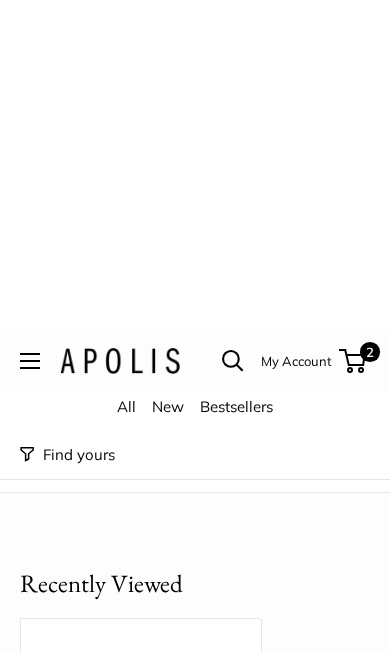 scroll, scrollTop: 11148, scrollLeft: 0, axis: vertical 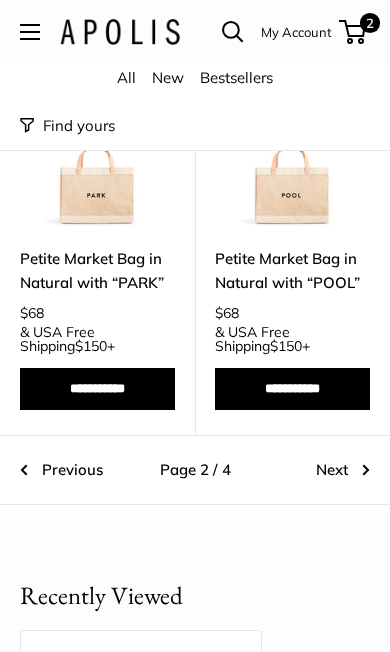 click on "Next" at bounding box center [343, 470] 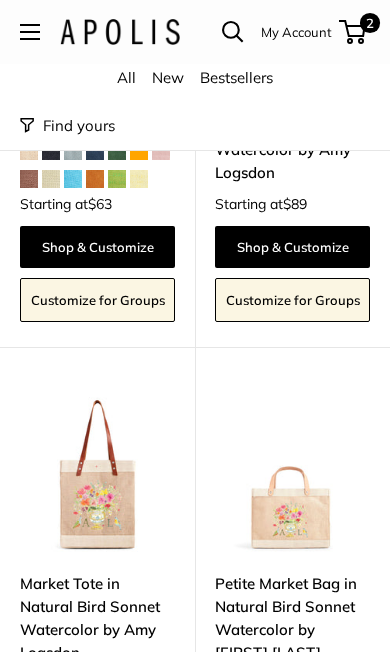 scroll, scrollTop: 7527, scrollLeft: 0, axis: vertical 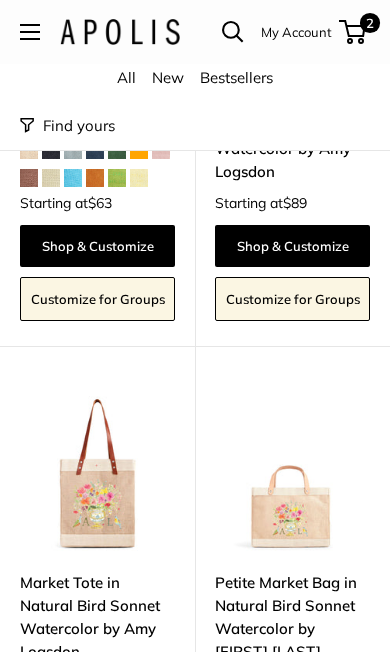 click at bounding box center [292, 473] 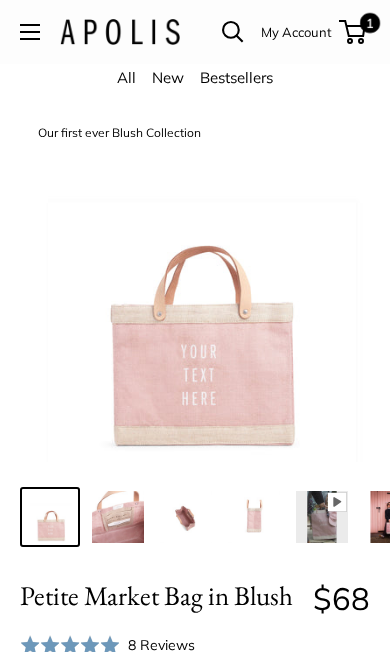 scroll, scrollTop: 0, scrollLeft: 0, axis: both 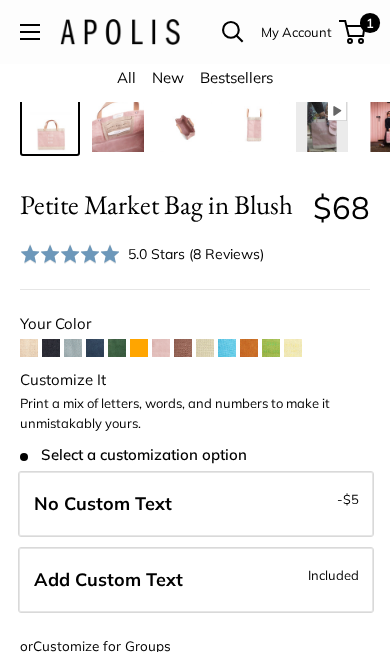 click on "Add Custom Text
Included" at bounding box center [196, 580] 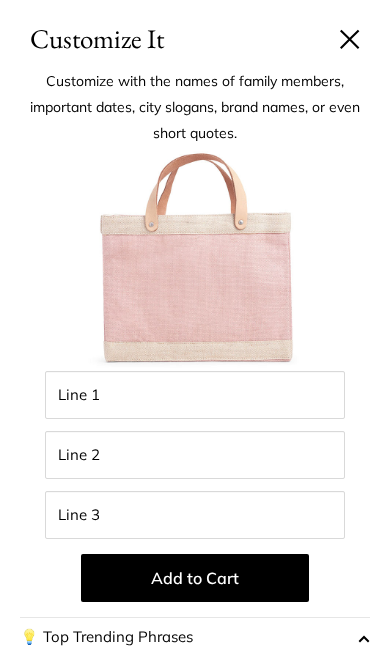scroll, scrollTop: 392, scrollLeft: 0, axis: vertical 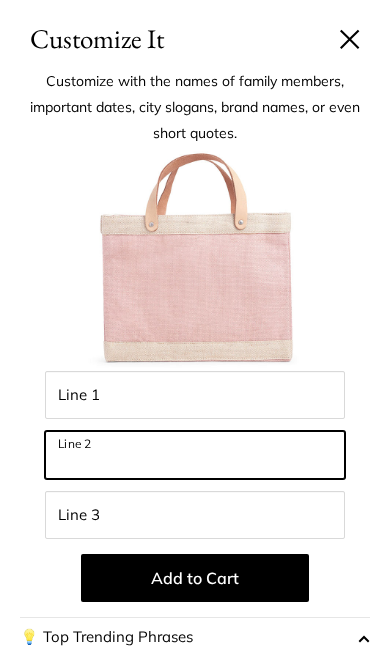 click on "Line 2" at bounding box center (195, 455) 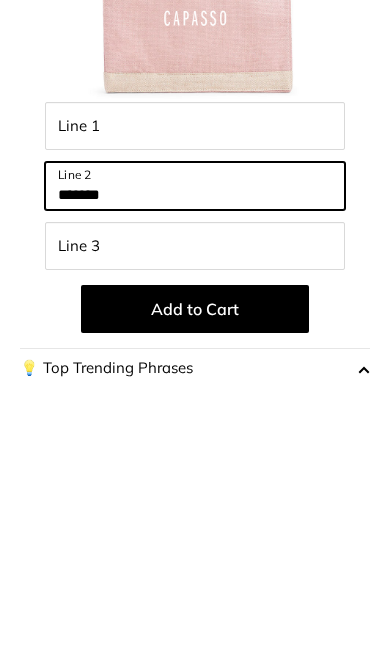 type on "*******" 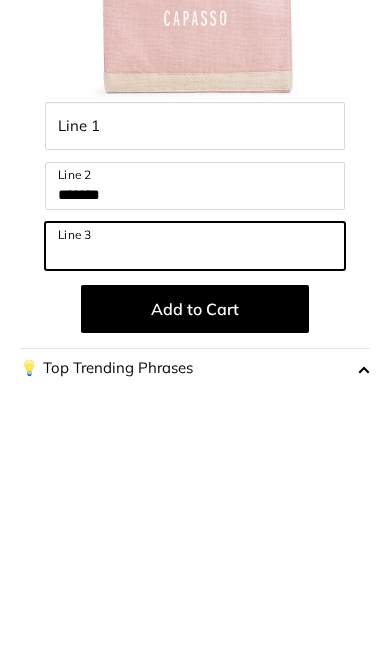 click on "Line 3" at bounding box center [195, 515] 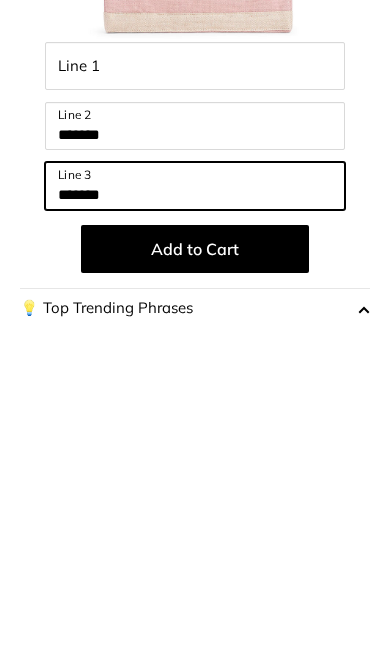 type on "*******" 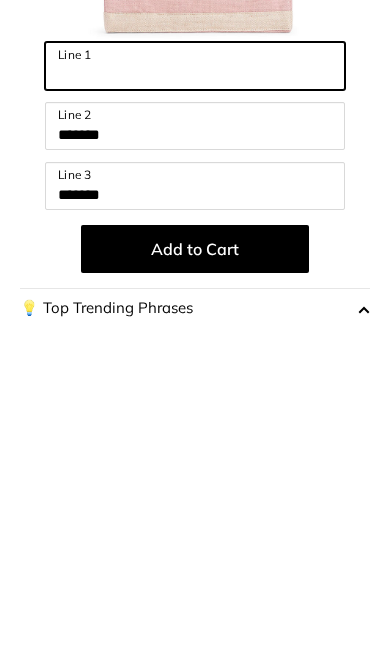 click on "Line 1" at bounding box center [195, 395] 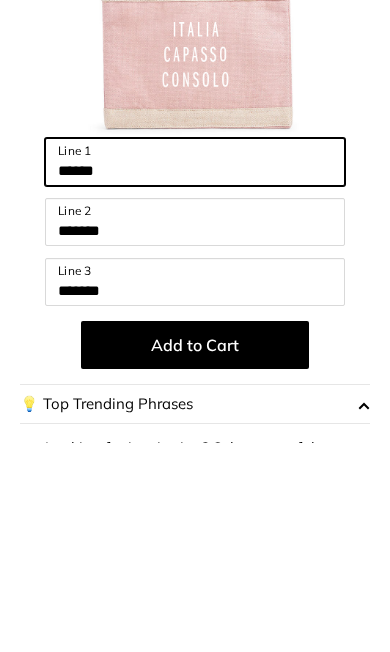 scroll, scrollTop: 30, scrollLeft: 0, axis: vertical 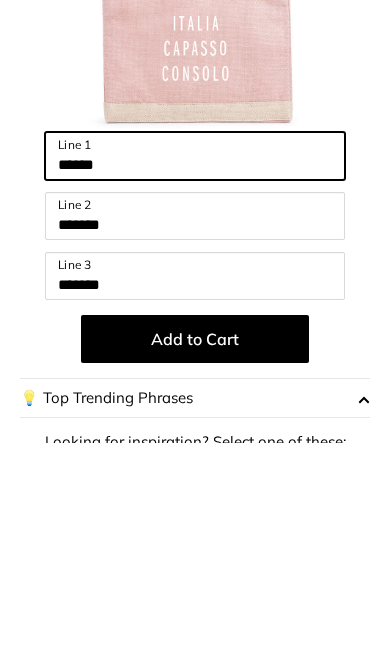 type on "******" 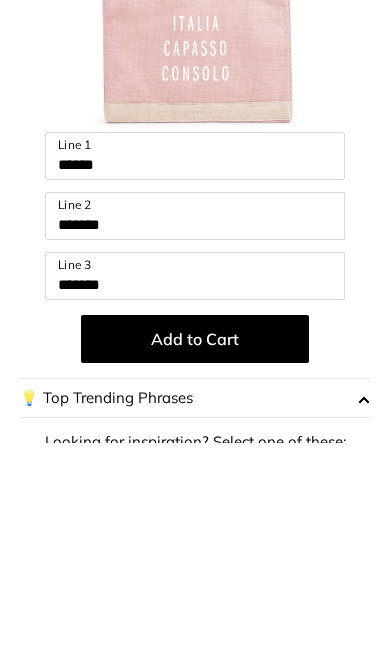 click on "Add to Cart" at bounding box center (195, 548) 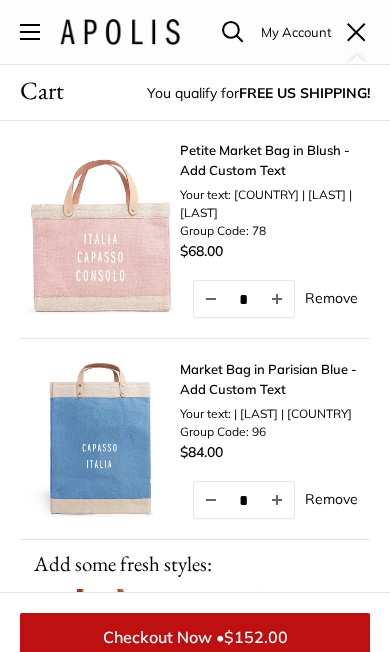 click at bounding box center (30, 32) 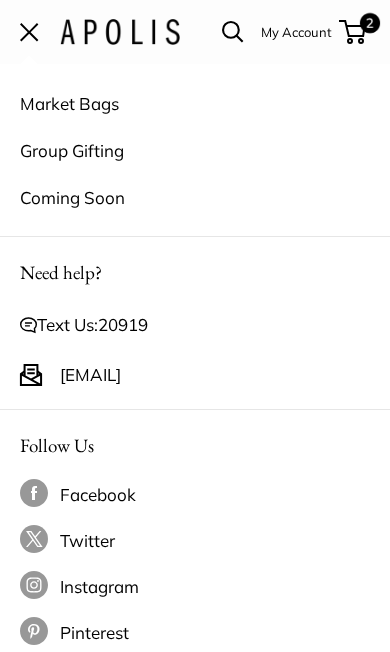 click at bounding box center (29, 32) 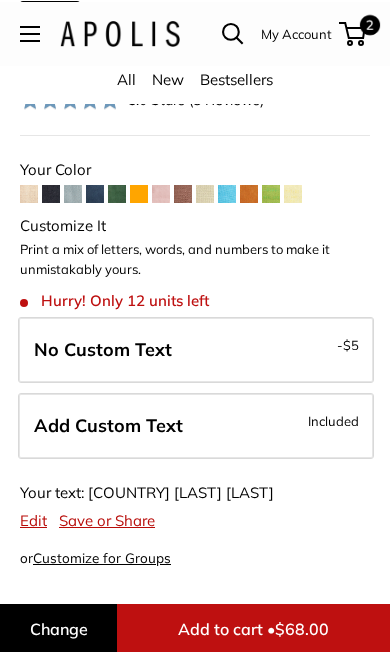 scroll, scrollTop: 332, scrollLeft: 0, axis: vertical 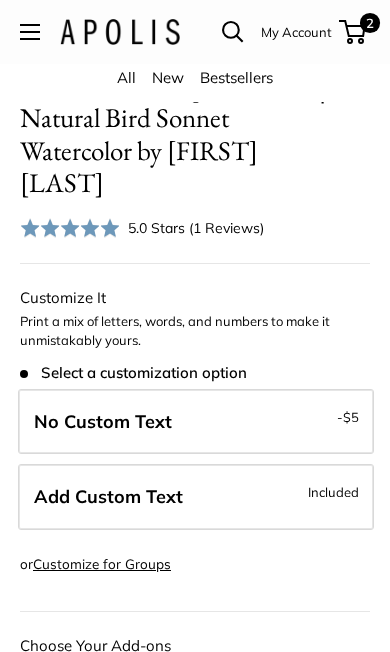 click on "Included" at bounding box center (333, 492) 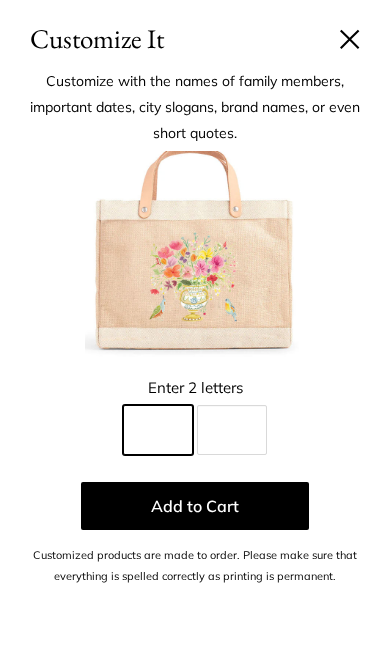 click on "Line 1" at bounding box center (158, 430) 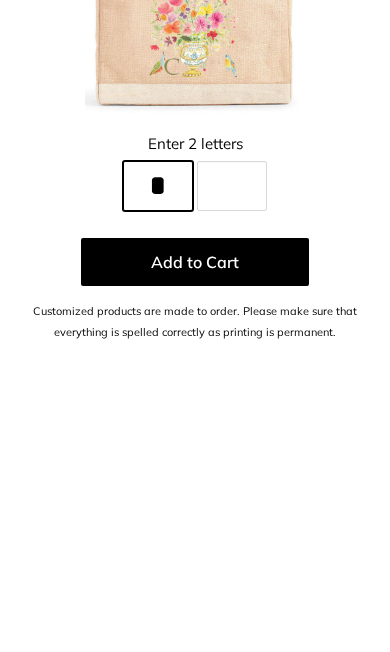 type on "*" 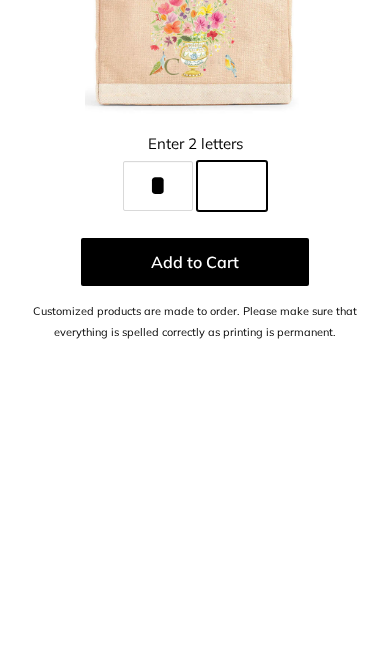 click on "Line 2" at bounding box center [232, 430] 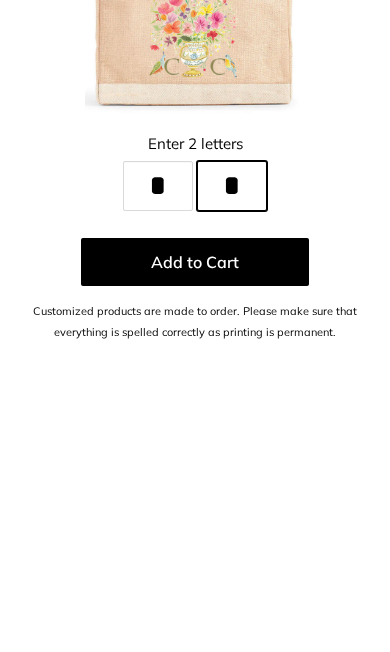 type on "*" 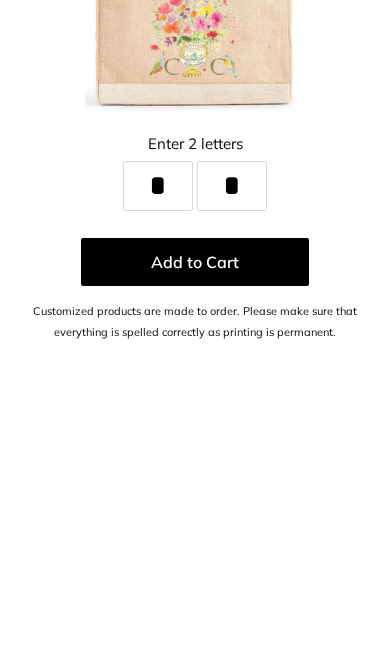 click on "Add to Cart" at bounding box center [195, 506] 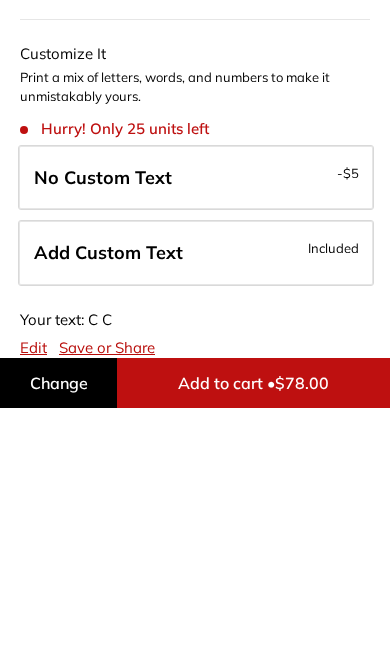 scroll, scrollTop: 754, scrollLeft: 0, axis: vertical 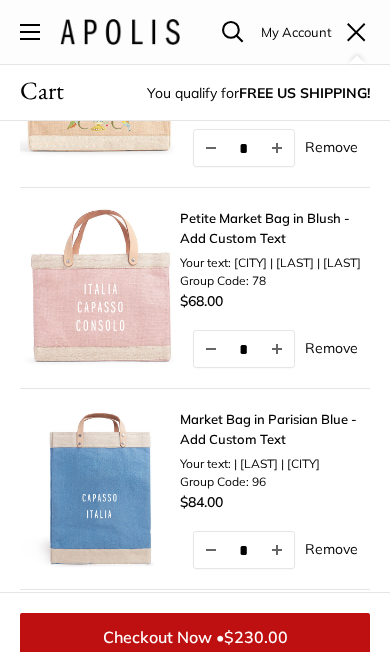 click on "Market Bag in Parisian Blue - Add Custom Text" at bounding box center [275, 429] 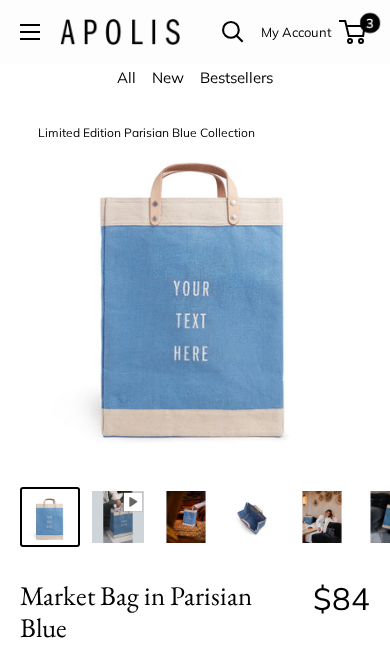 scroll, scrollTop: 0, scrollLeft: 0, axis: both 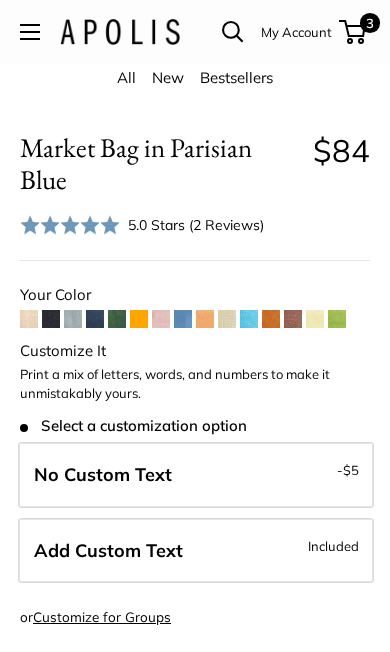 click on "Add Custom Text
Included" at bounding box center (196, 551) 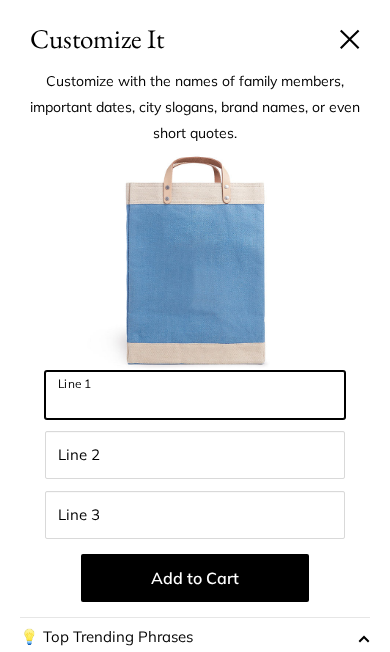 click on "Line 1" at bounding box center [195, 395] 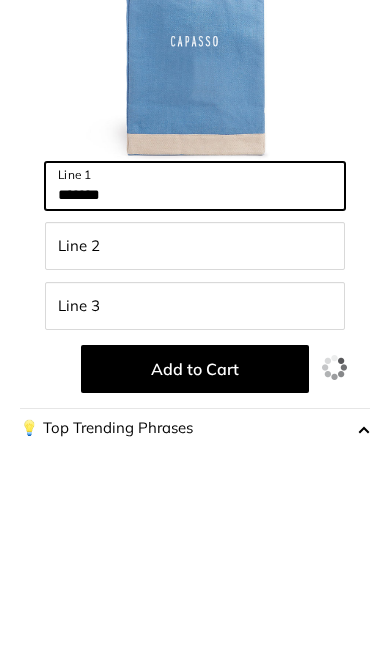 type on "*******" 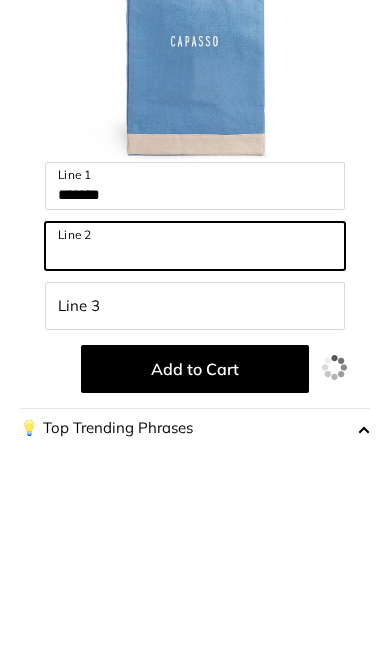 click on "Line 2" at bounding box center [195, 455] 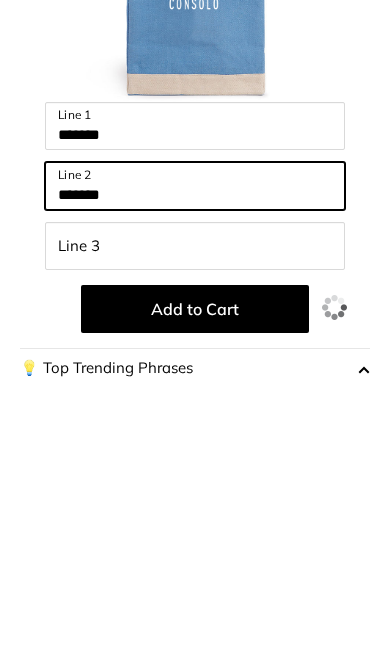 type on "*******" 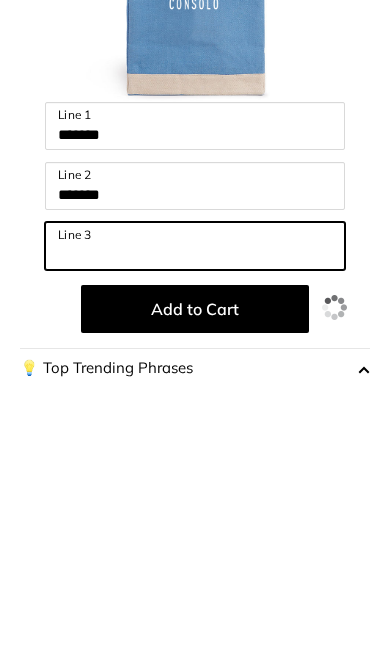 click on "Line 3" at bounding box center [195, 515] 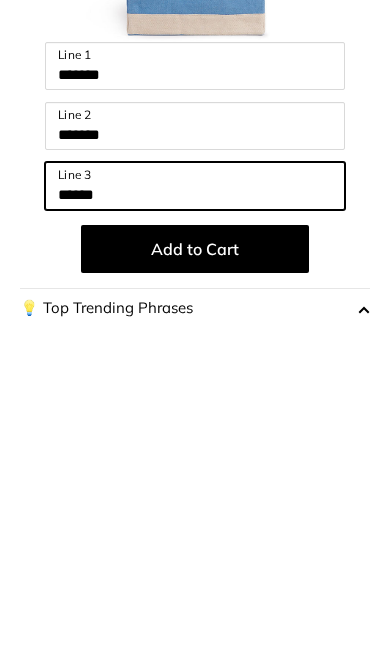 type on "******" 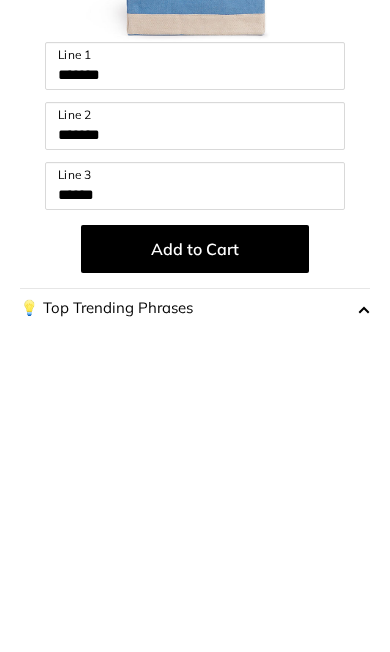 click on "Add to Cart" at bounding box center (195, 578) 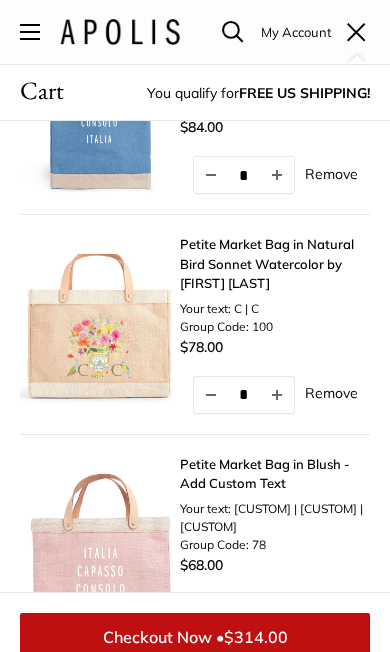scroll, scrollTop: 0, scrollLeft: 0, axis: both 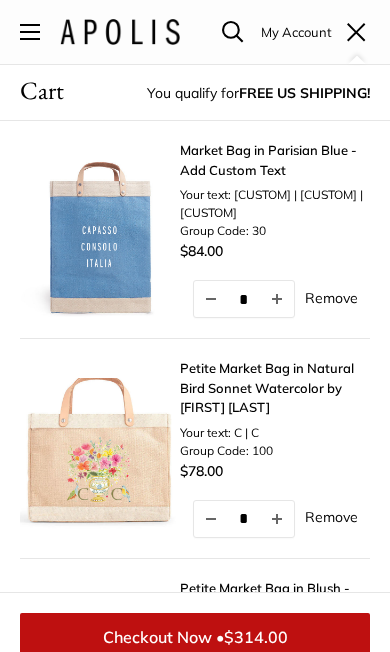 click on "Petite Market Bag in Natural Bird Sonnet Watercolor by Amy Logsdon - Add Custom Text" at bounding box center (275, 388) 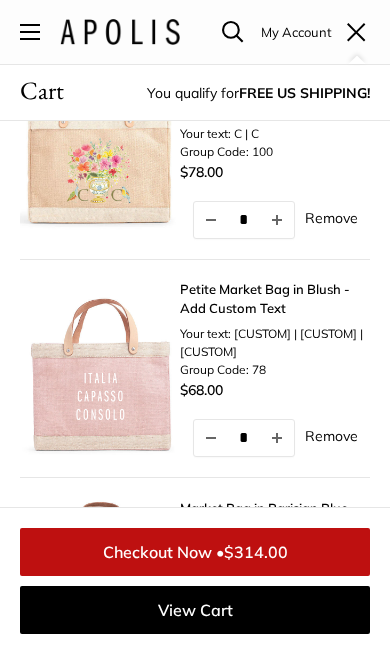scroll, scrollTop: 301, scrollLeft: 0, axis: vertical 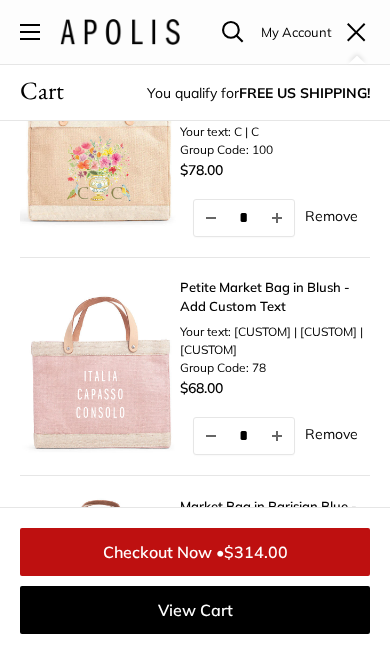 click on "Your text: ITALIA | CAPASSO | CONSOLO" at bounding box center (275, 341) 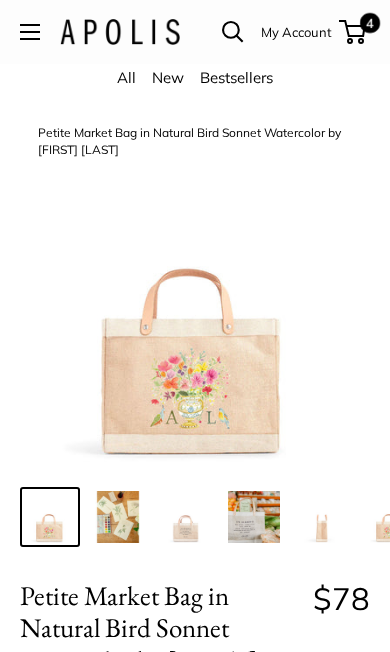scroll, scrollTop: 0, scrollLeft: 0, axis: both 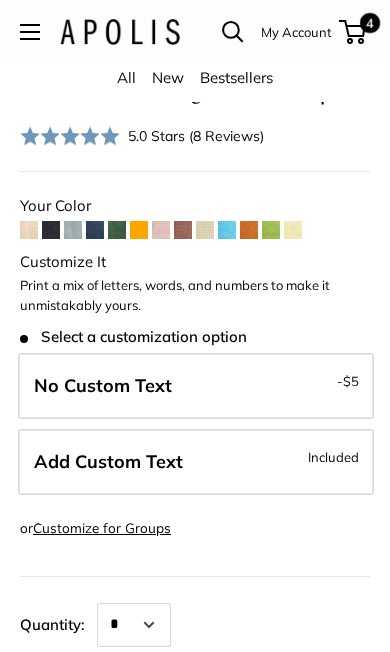 click on "Add Custom Text
Included" at bounding box center (196, 462) 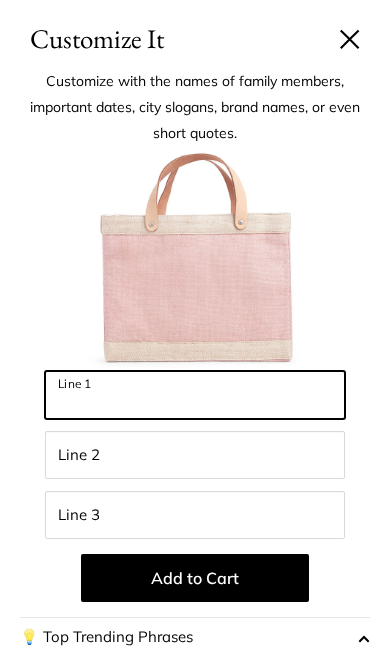 click on "Line 1" at bounding box center [195, 395] 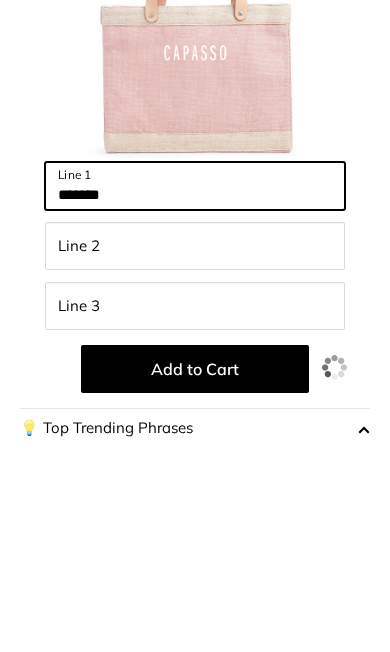 type on "*******" 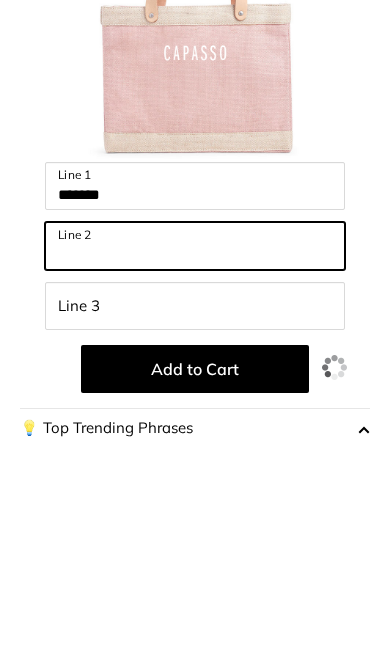 click on "Line 2" at bounding box center [195, 455] 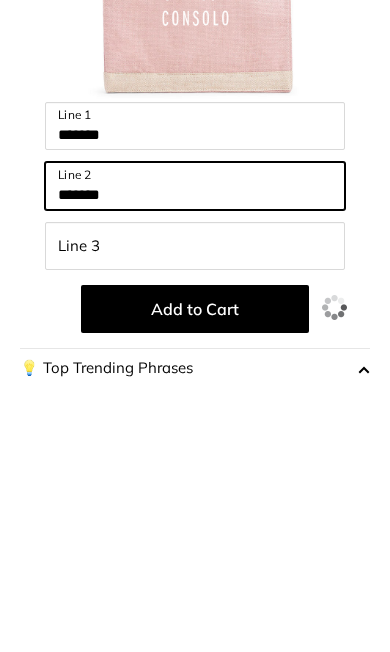 type on "*******" 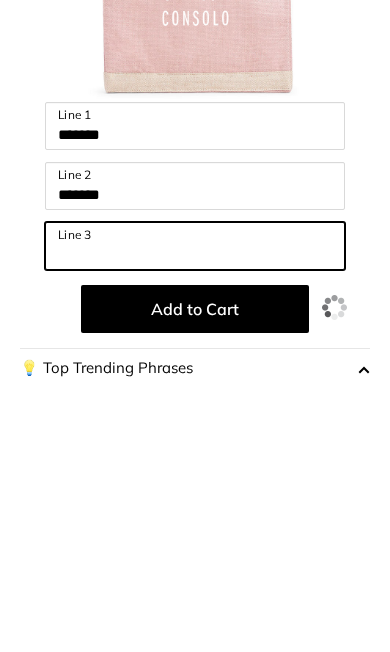 click on "Line 3" at bounding box center [195, 515] 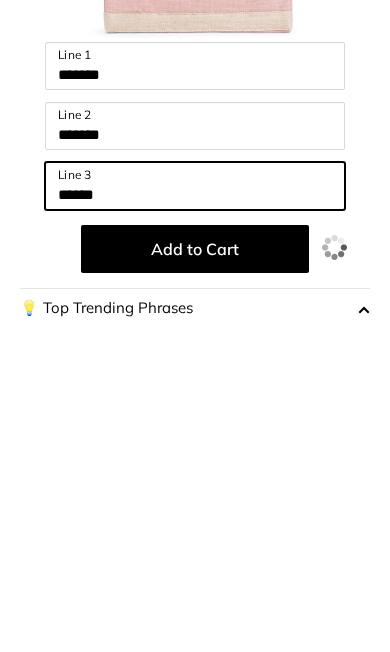 type on "******" 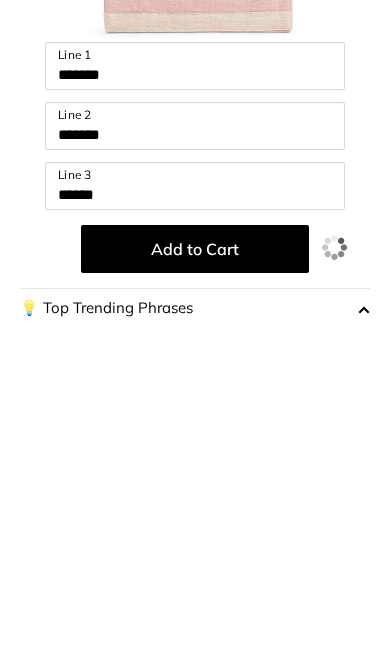 click on "Add to Cart" at bounding box center (195, 578) 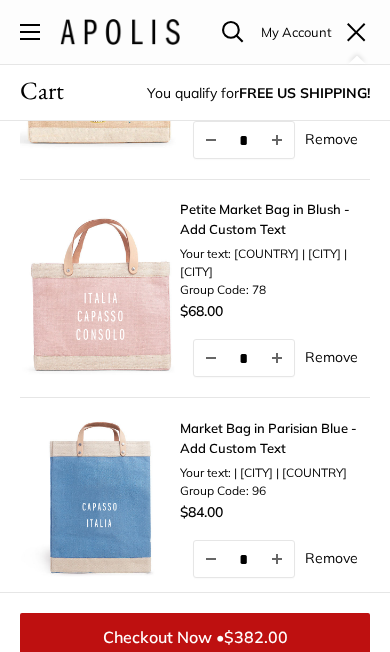 scroll, scrollTop: 620, scrollLeft: 0, axis: vertical 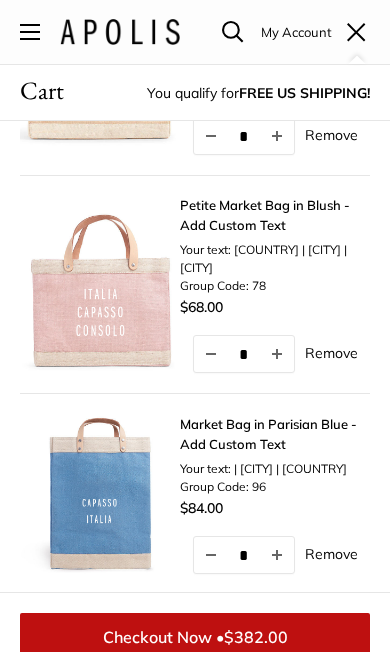 click on "Remove" at bounding box center (331, 353) 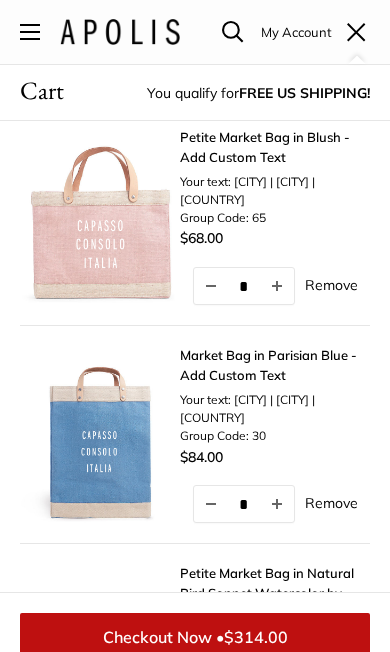 scroll, scrollTop: 0, scrollLeft: 0, axis: both 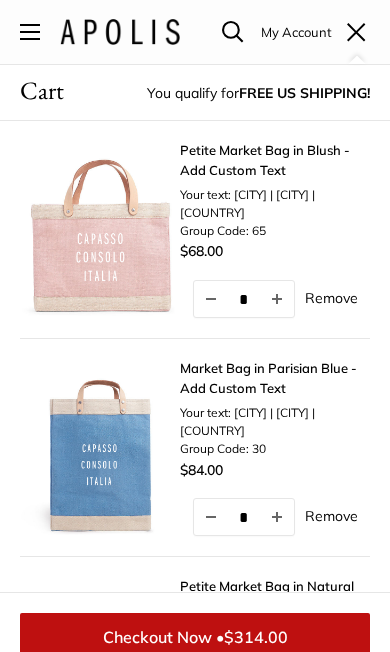 click on "View Cart" at bounding box center (195, 695) 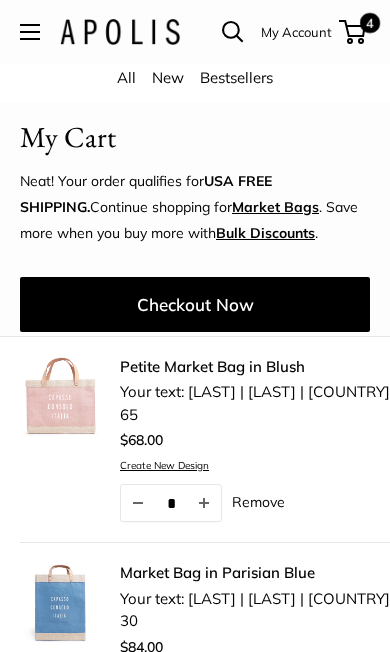 scroll, scrollTop: 0, scrollLeft: 0, axis: both 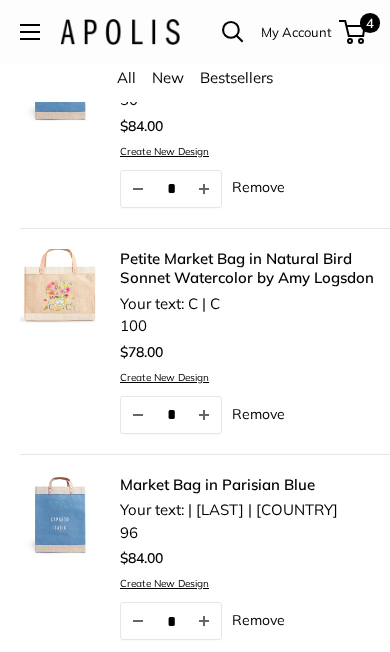 click on "Remove" at bounding box center (258, 620) 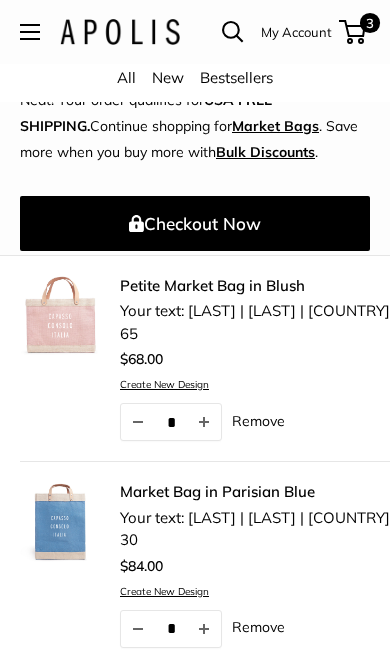 scroll, scrollTop: 0, scrollLeft: 0, axis: both 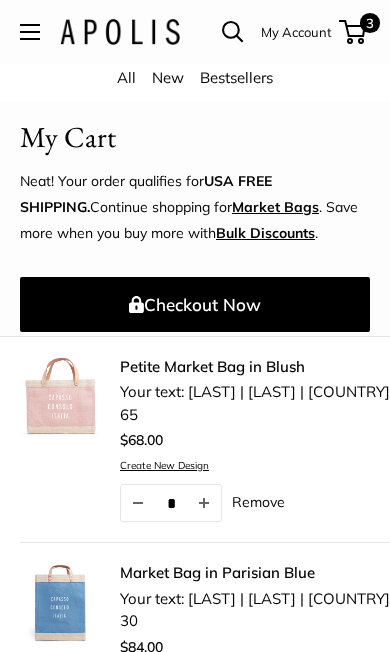 click on "My Account" at bounding box center (296, 32) 